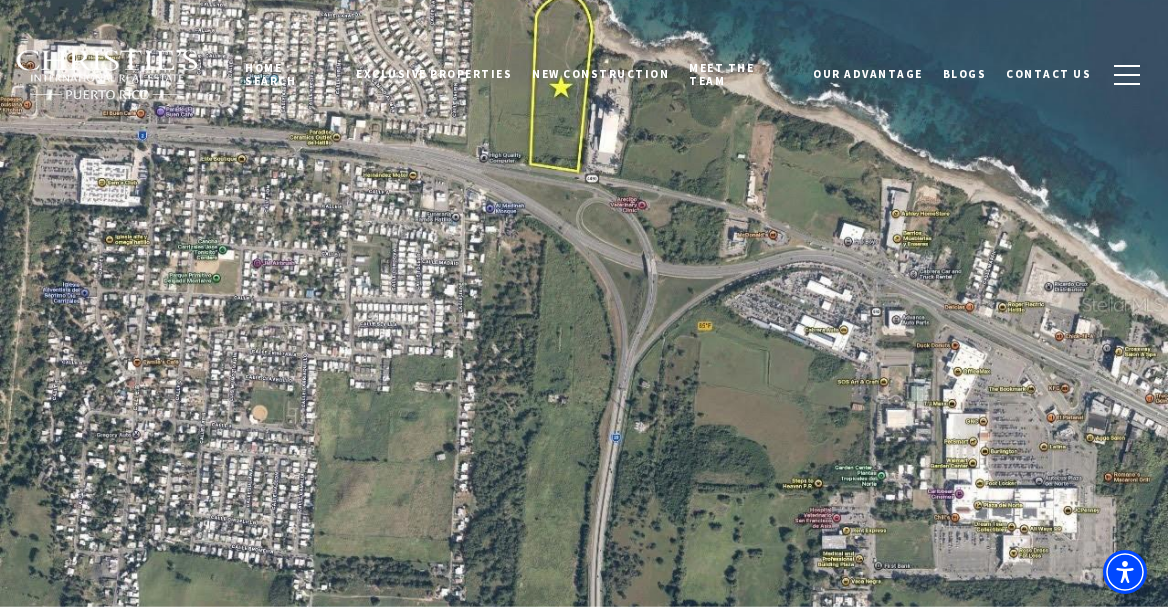 scroll, scrollTop: 0, scrollLeft: 0, axis: both 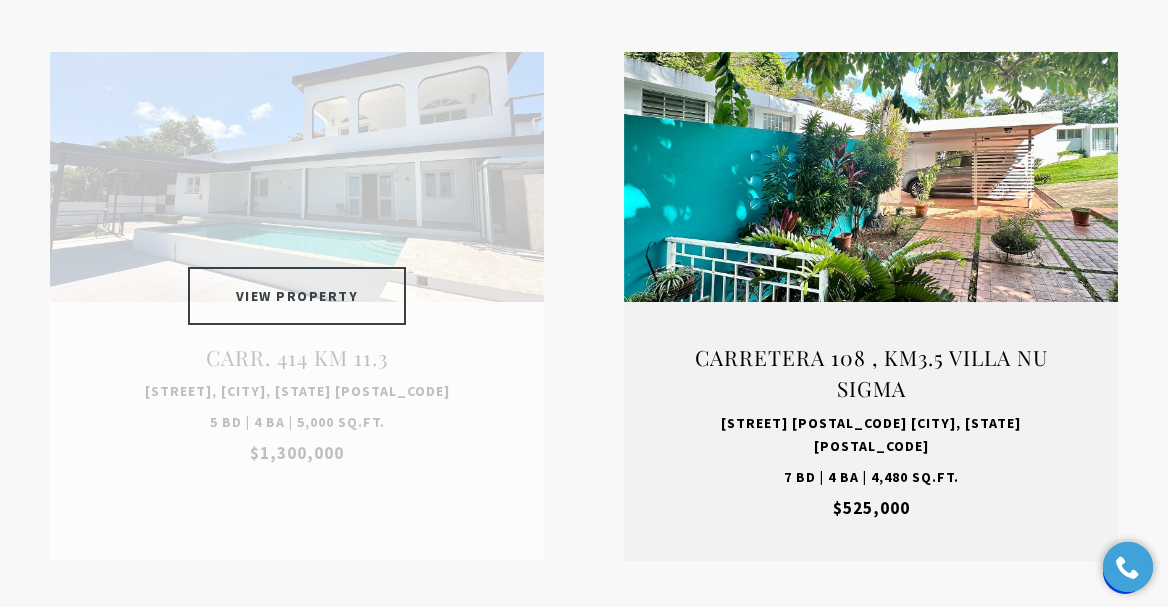 click on "VIEW PROPERTY" at bounding box center (297, 296) 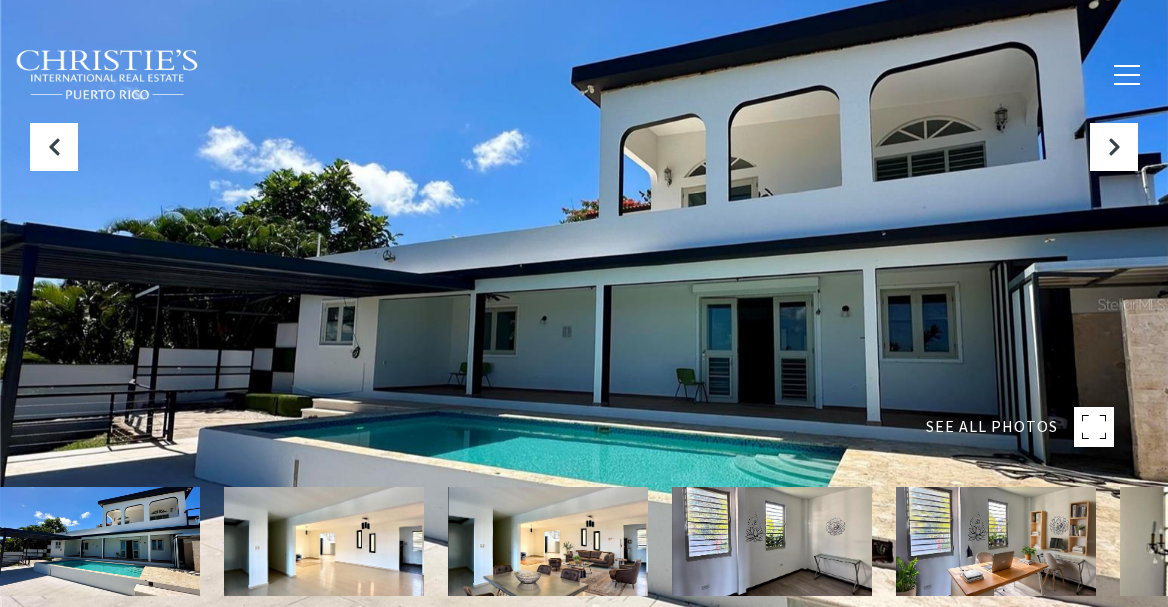 scroll, scrollTop: 0, scrollLeft: 0, axis: both 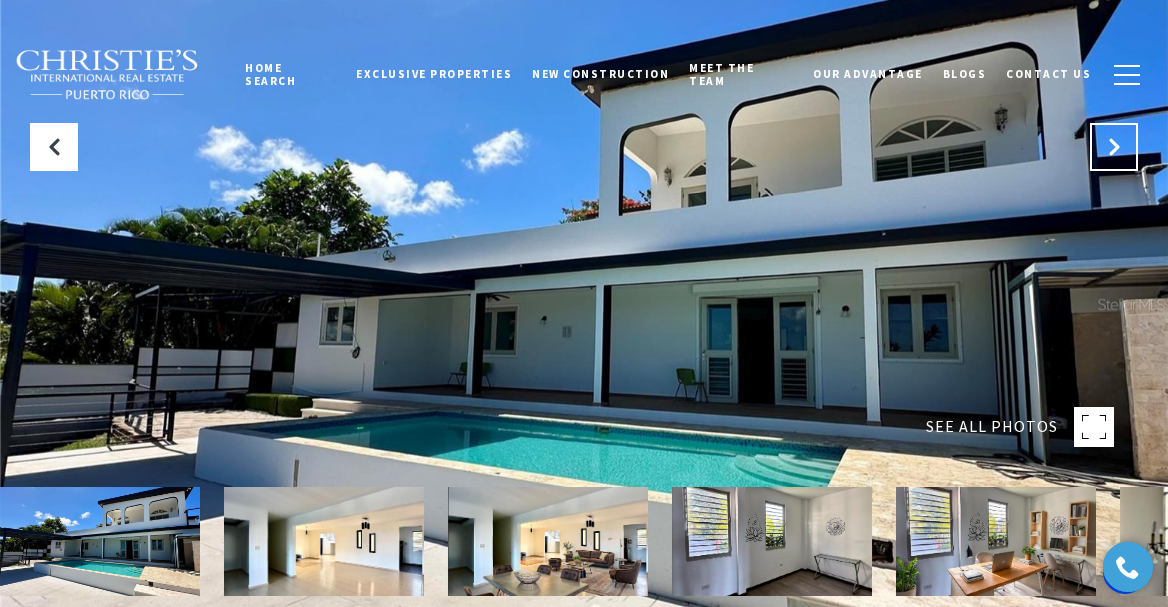 click at bounding box center (1114, 147) 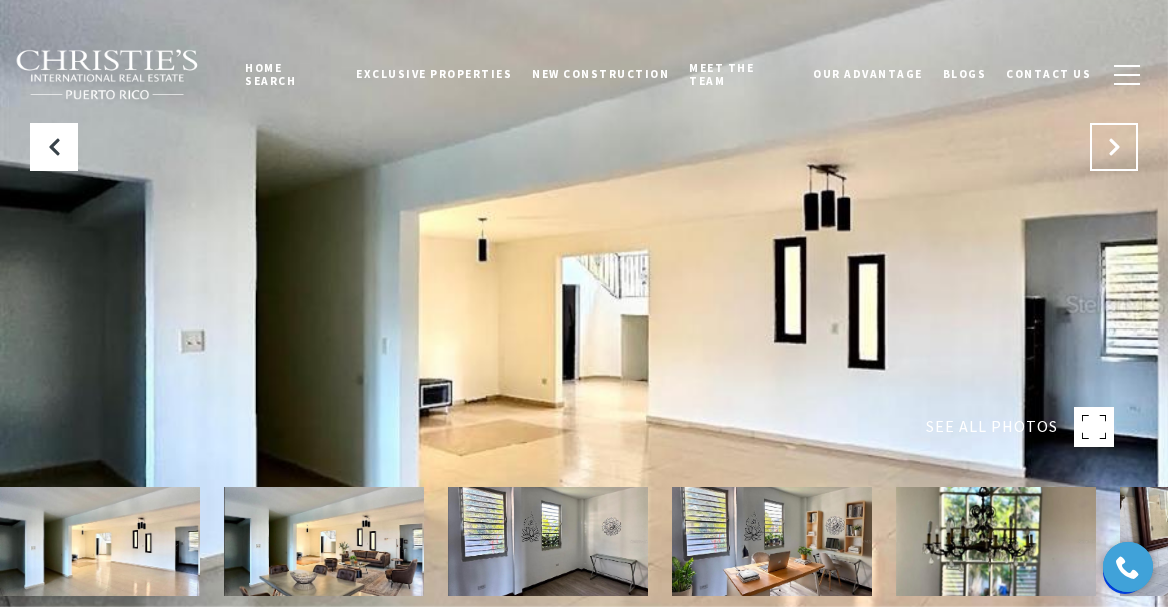 click at bounding box center (1114, 147) 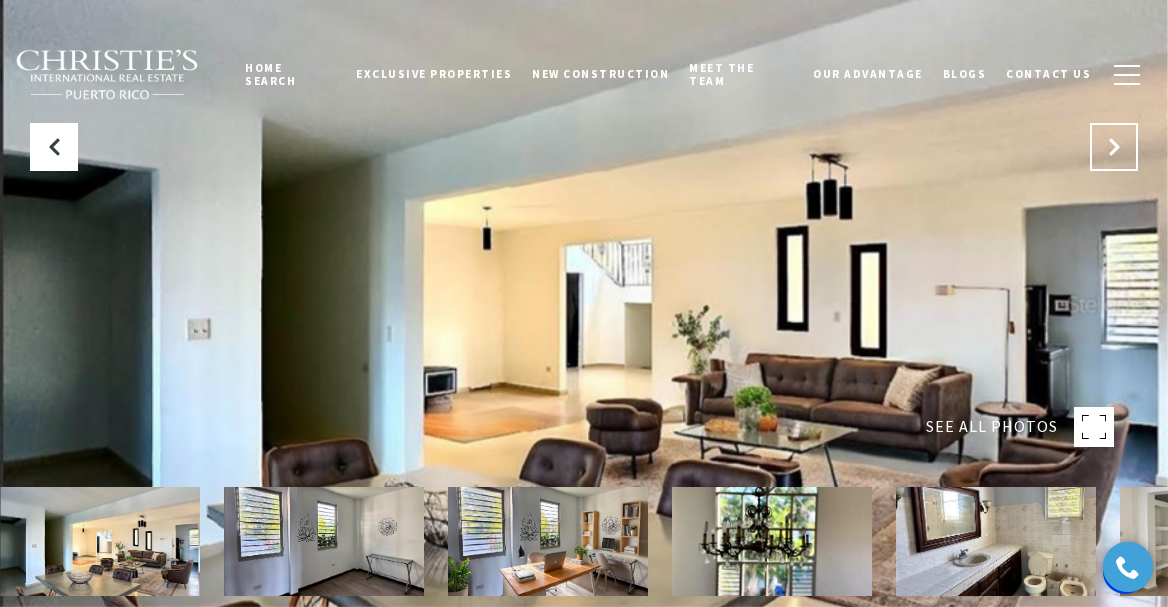 click at bounding box center (1114, 147) 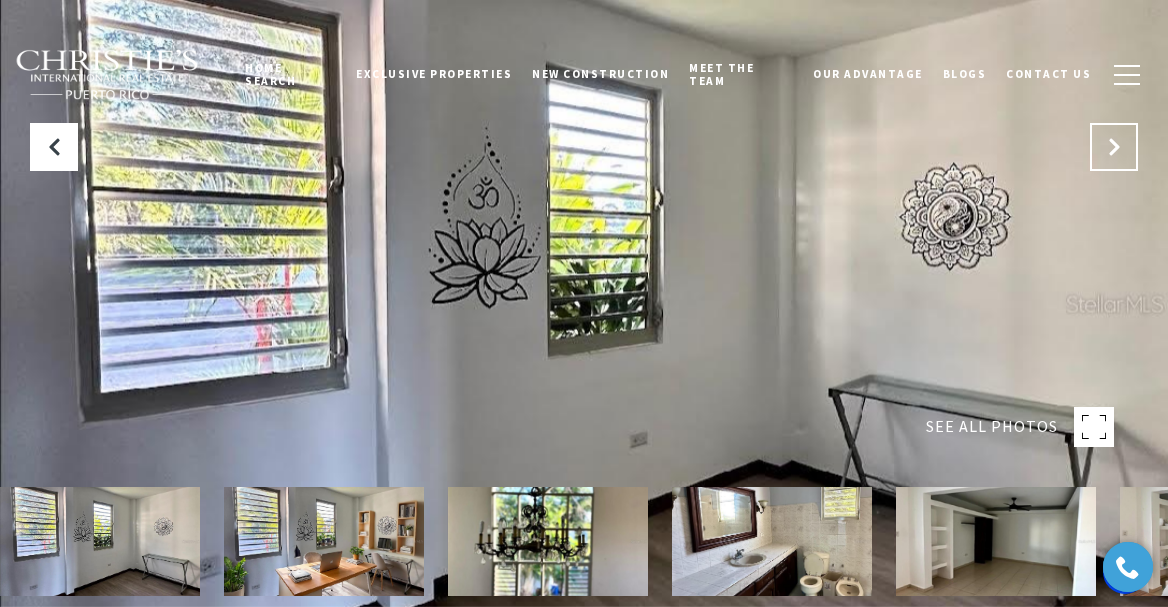 click at bounding box center (1114, 147) 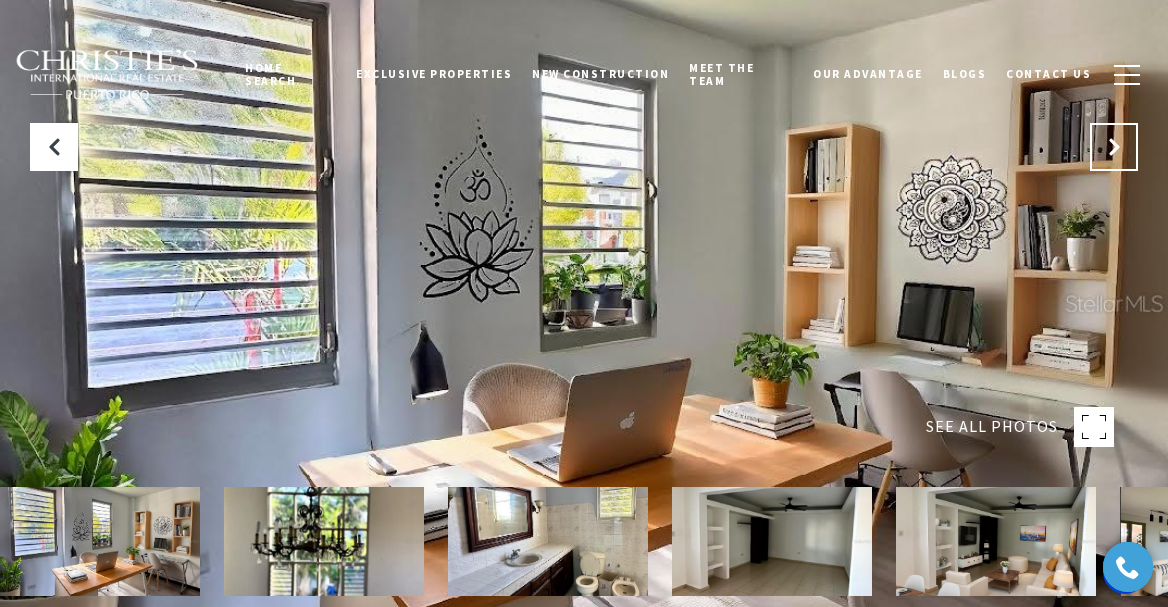 click at bounding box center (1114, 147) 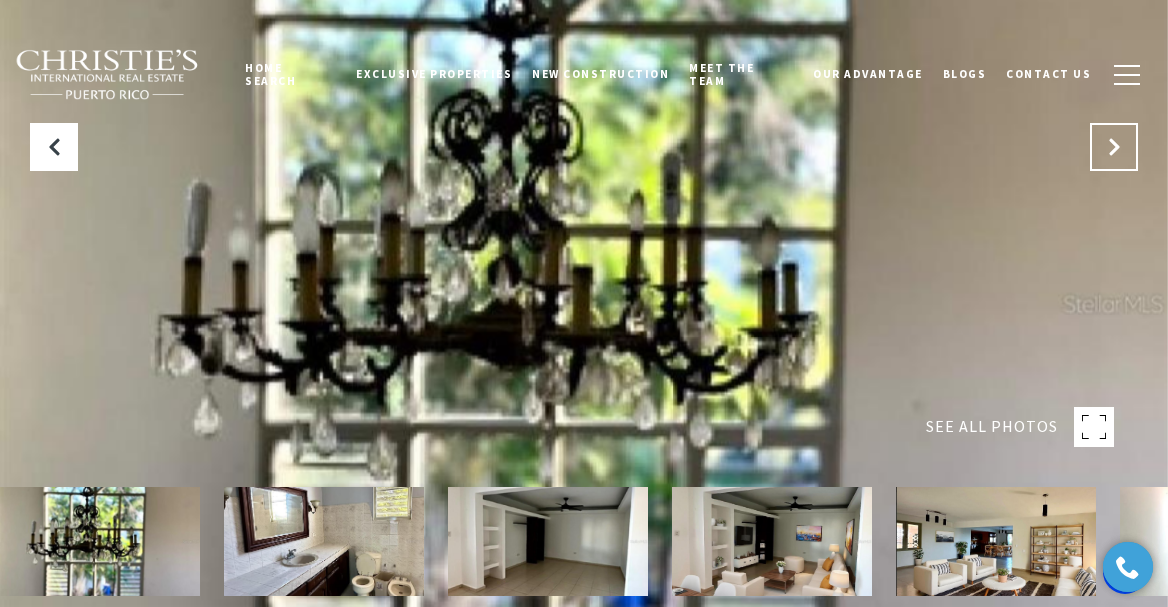 click at bounding box center [1114, 147] 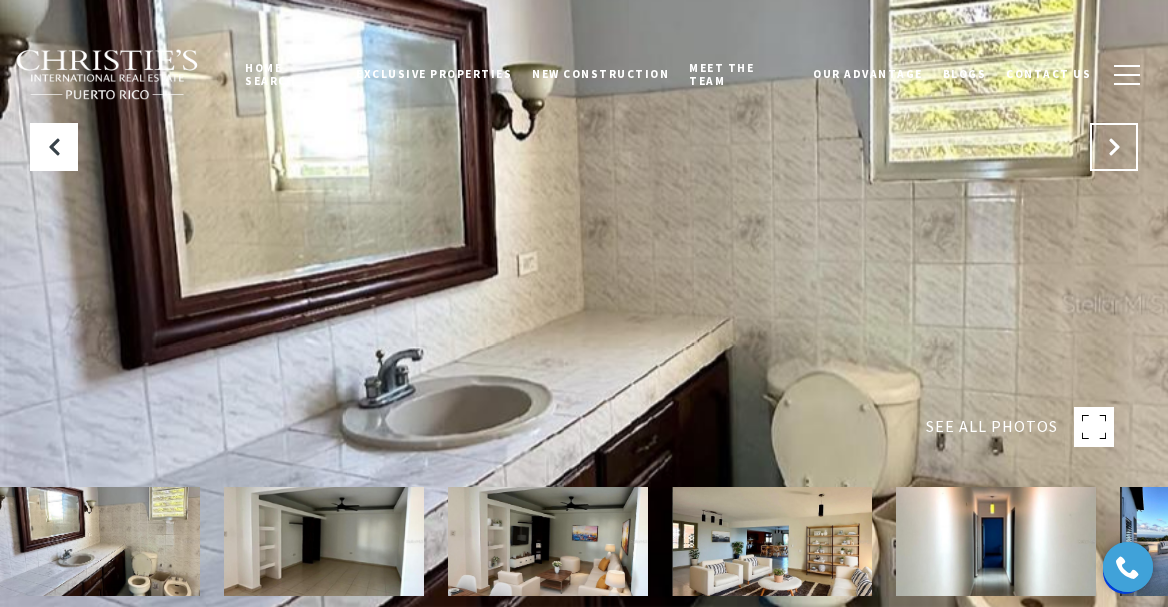 click at bounding box center [1114, 147] 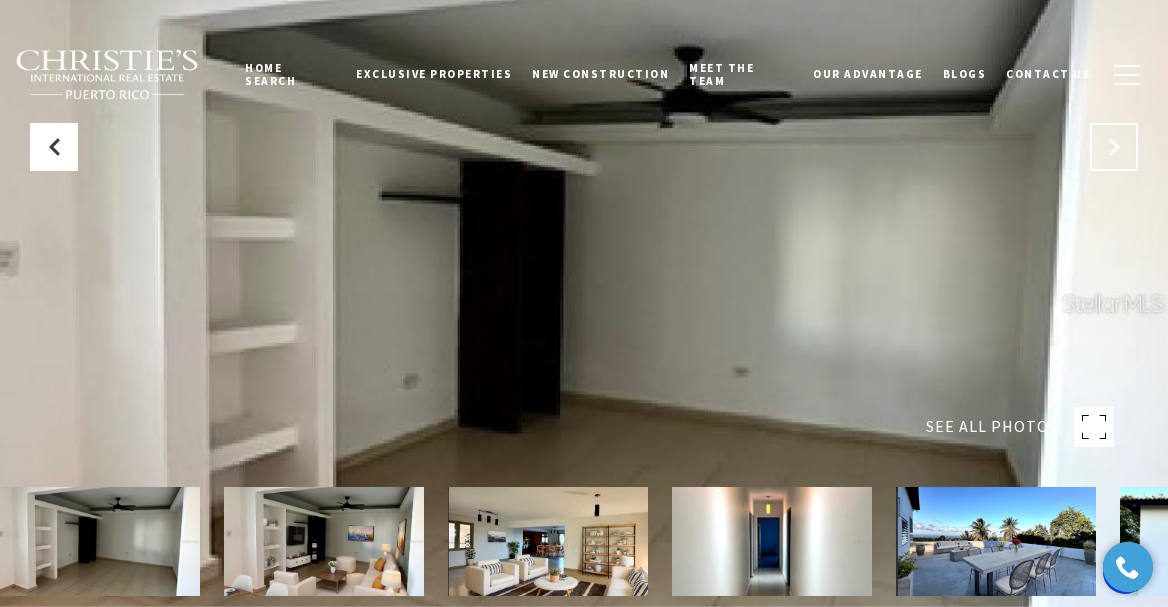 click at bounding box center [1114, 147] 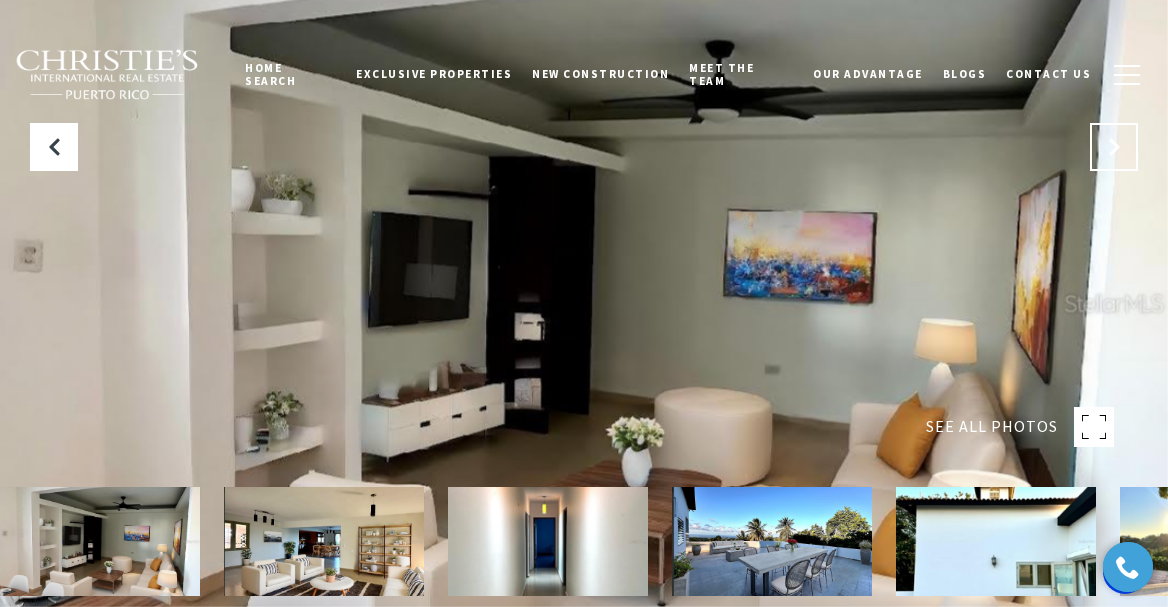 click at bounding box center (1114, 147) 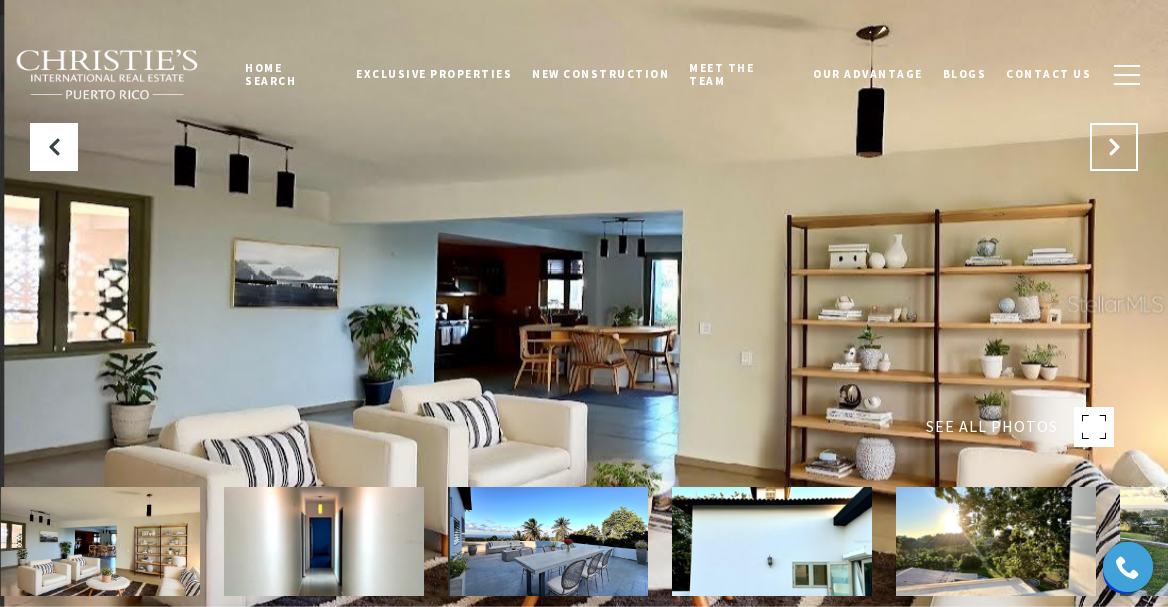 click at bounding box center (1114, 147) 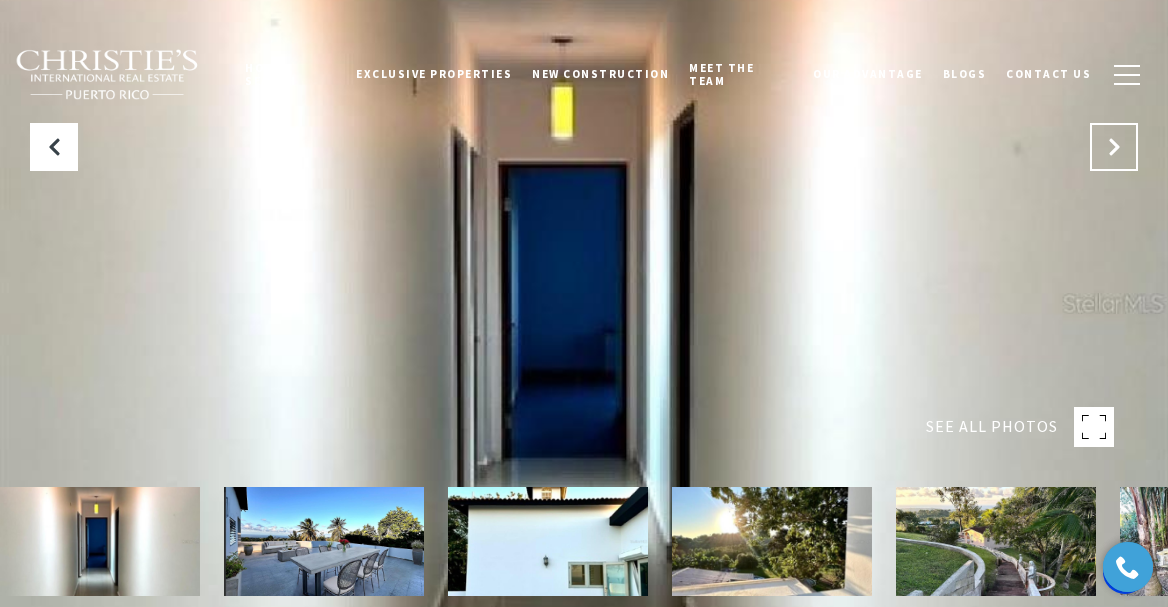 click at bounding box center (1114, 147) 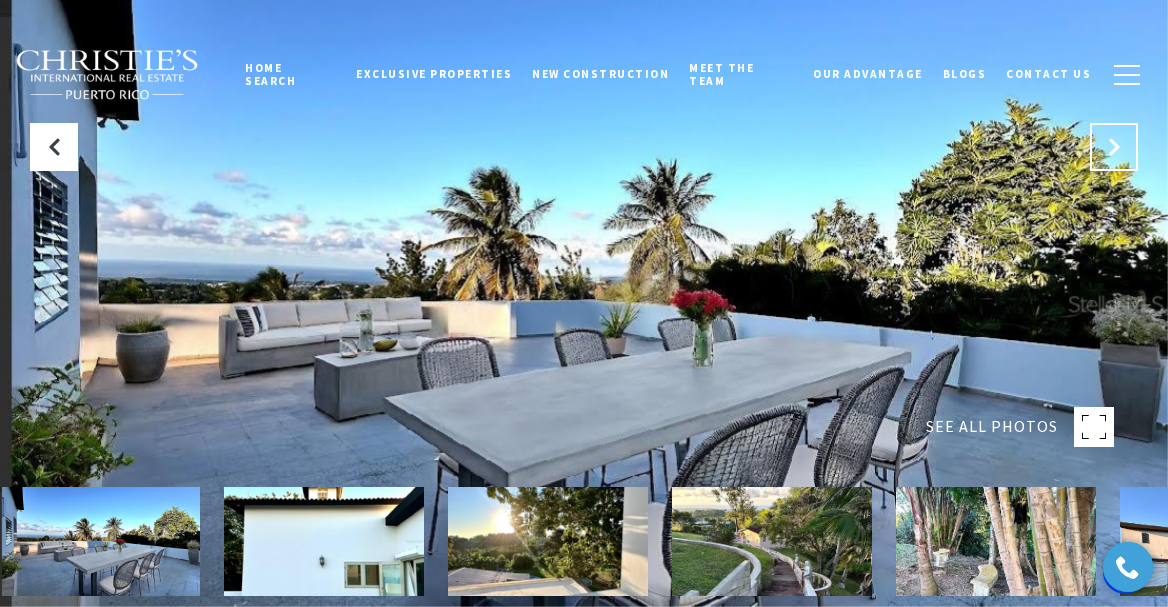 click at bounding box center [1114, 147] 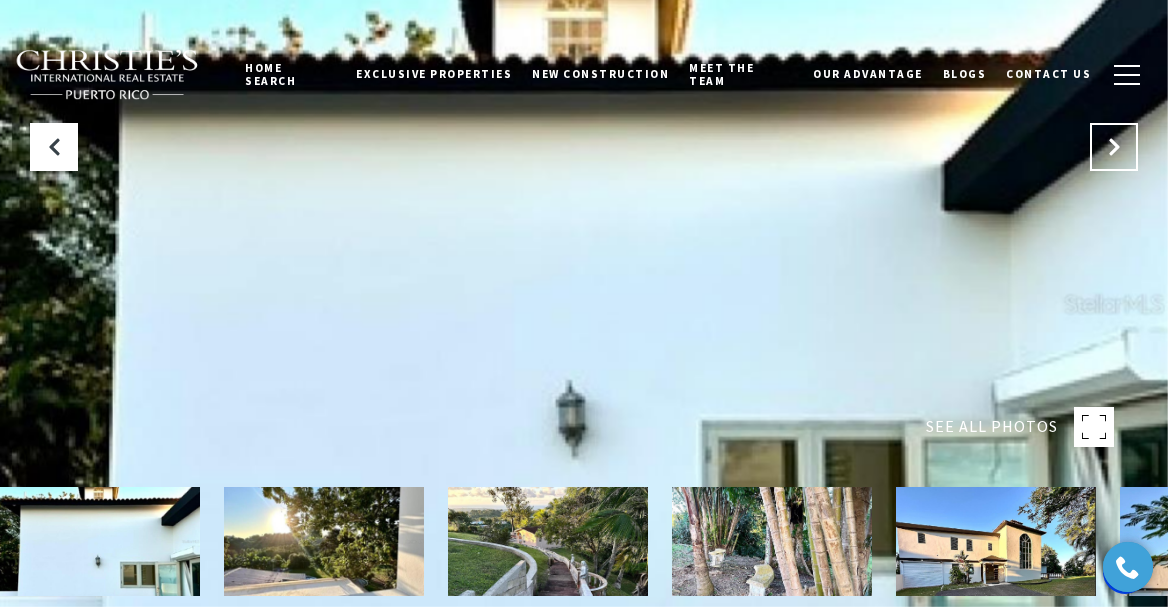 click at bounding box center (1114, 147) 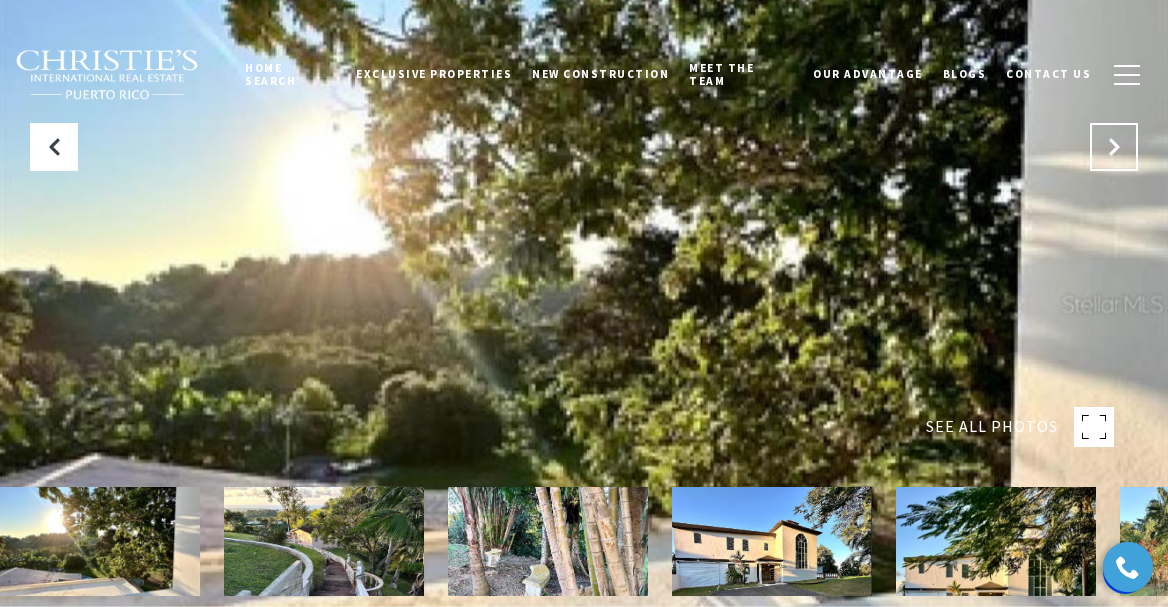 click at bounding box center [1114, 147] 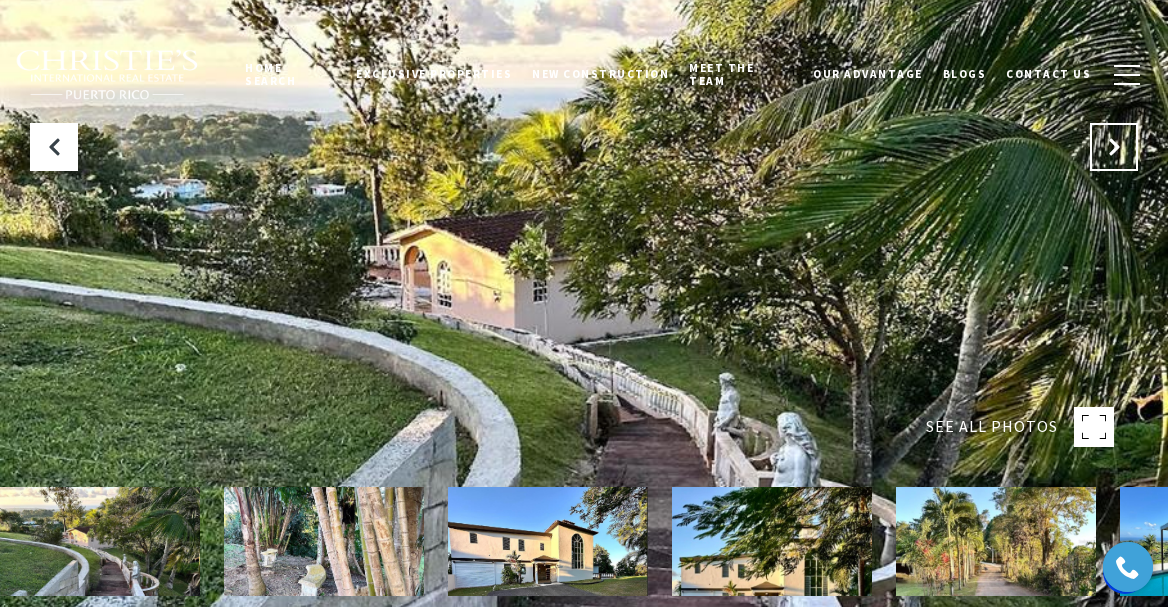 click at bounding box center [1114, 147] 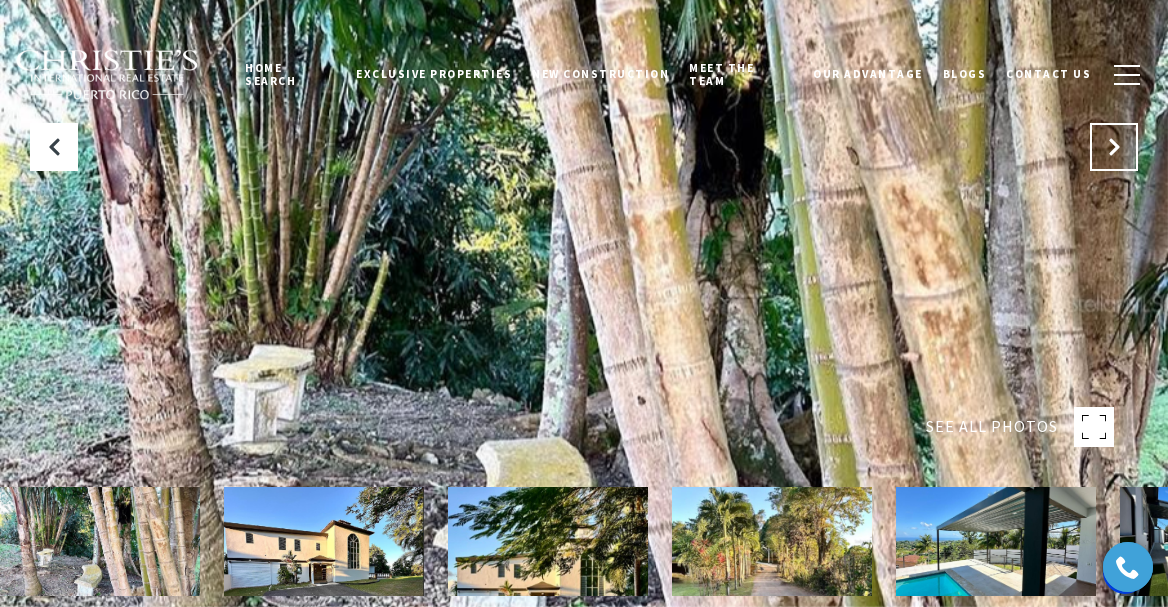click at bounding box center (1114, 147) 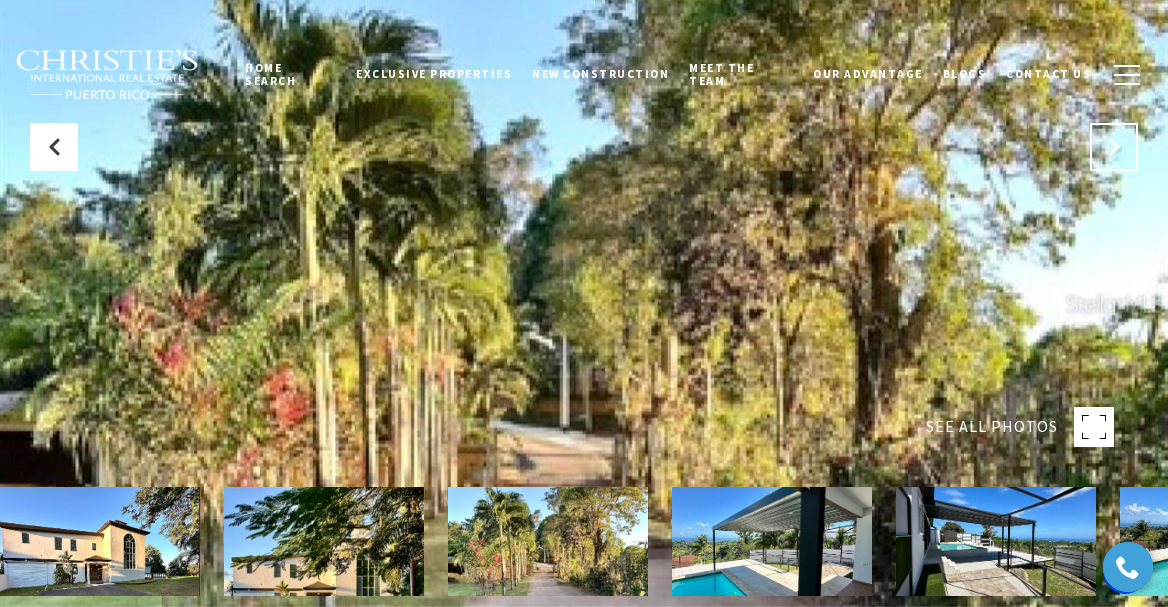 click at bounding box center (1114, 147) 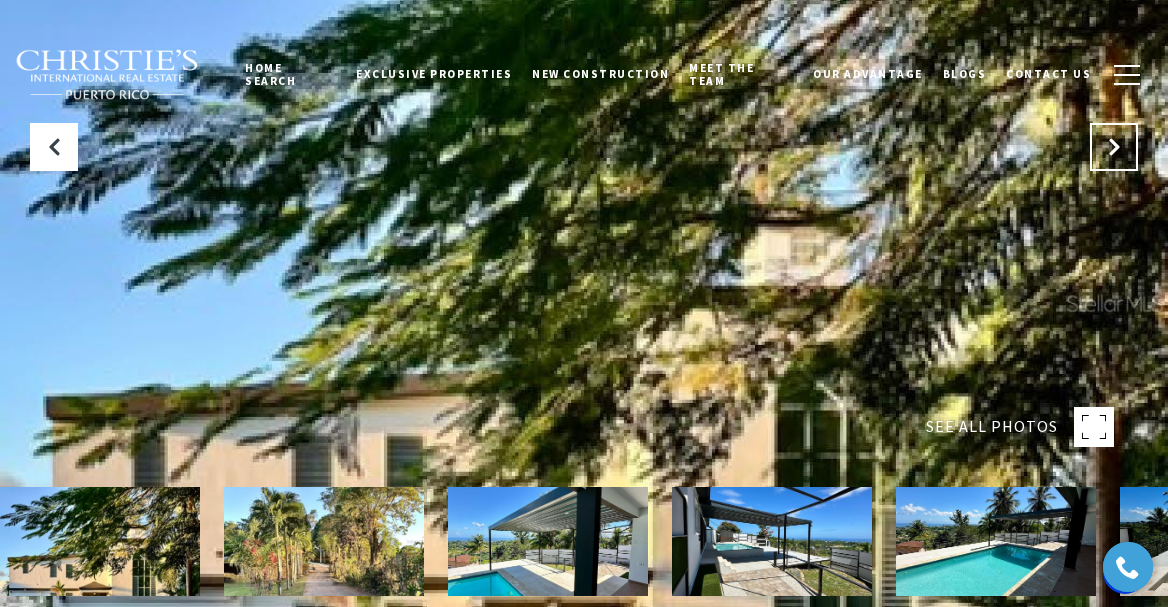 click at bounding box center [1114, 147] 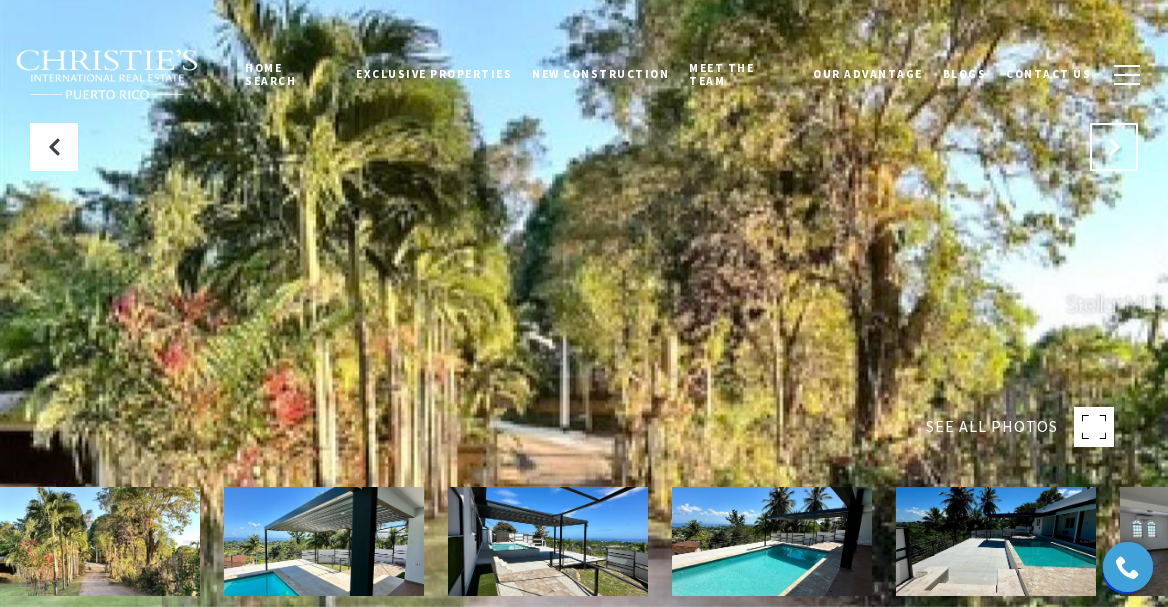 click at bounding box center [1114, 147] 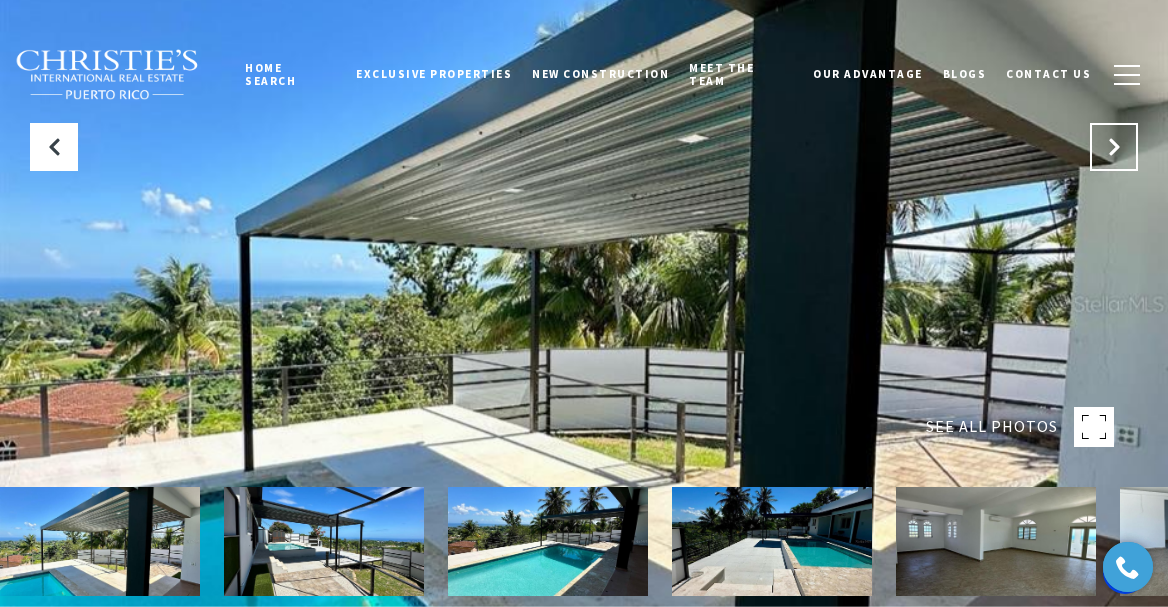 click at bounding box center (1114, 147) 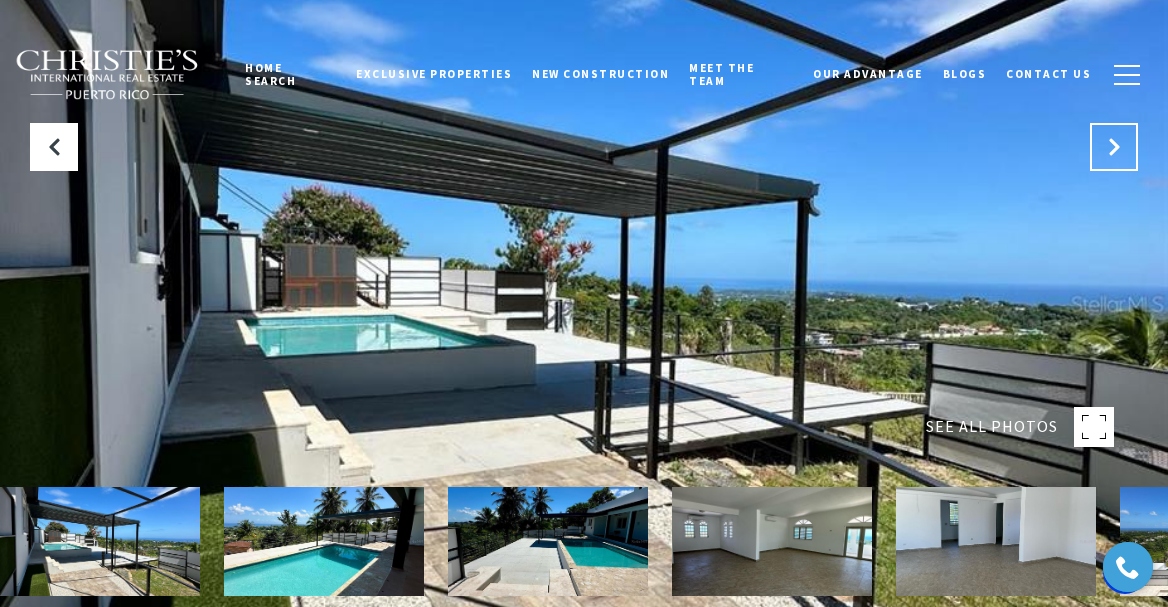 click at bounding box center [1114, 147] 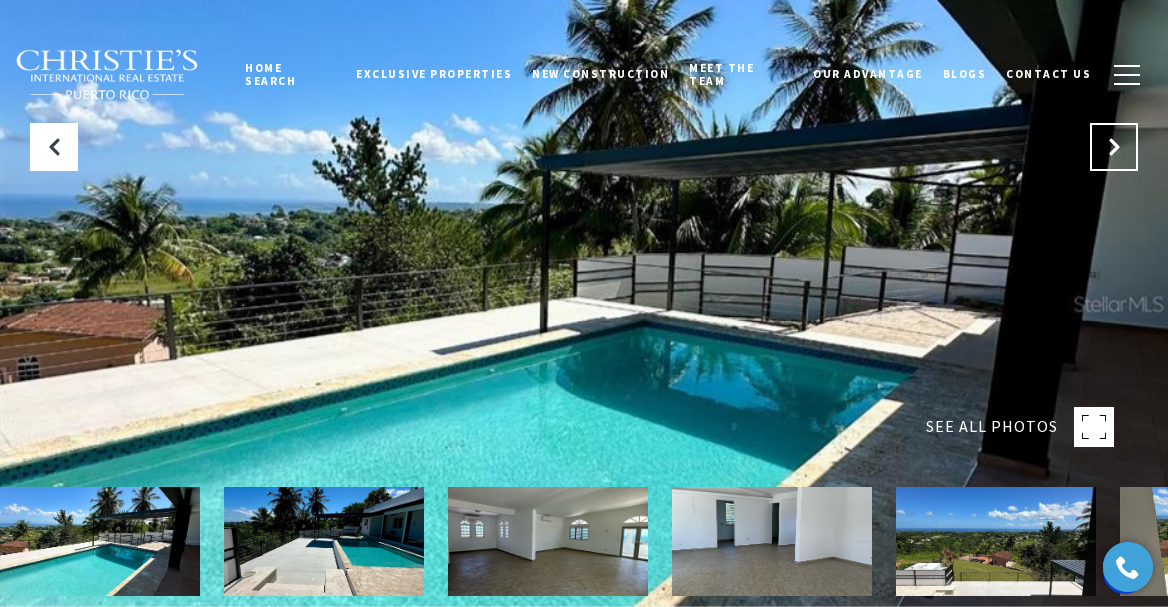 click at bounding box center (1114, 147) 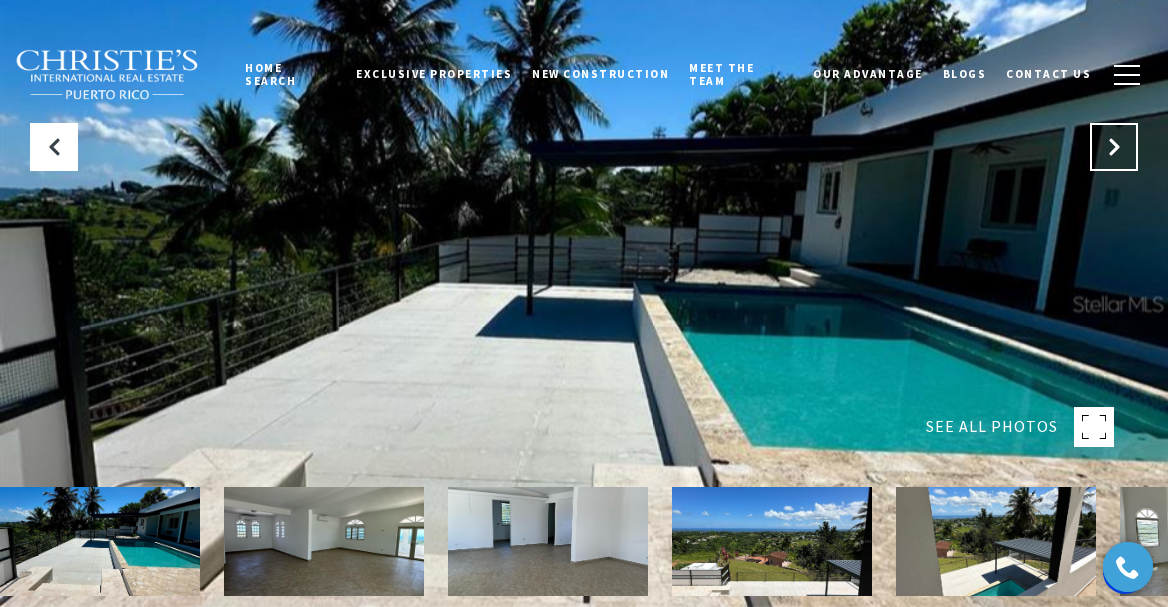 click at bounding box center [1114, 147] 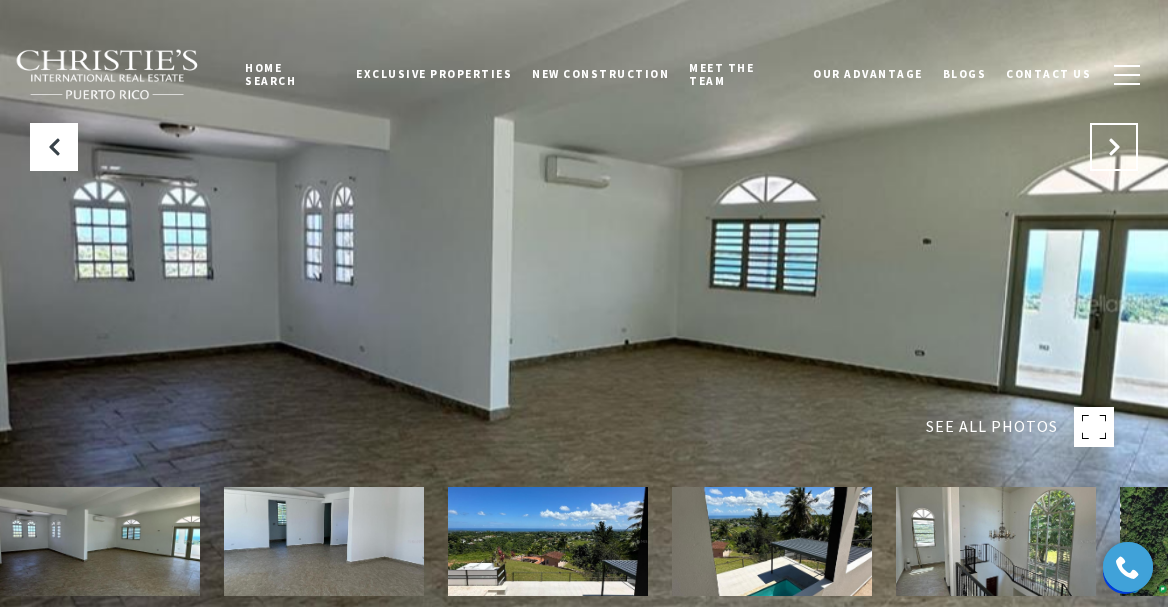 click at bounding box center (1114, 147) 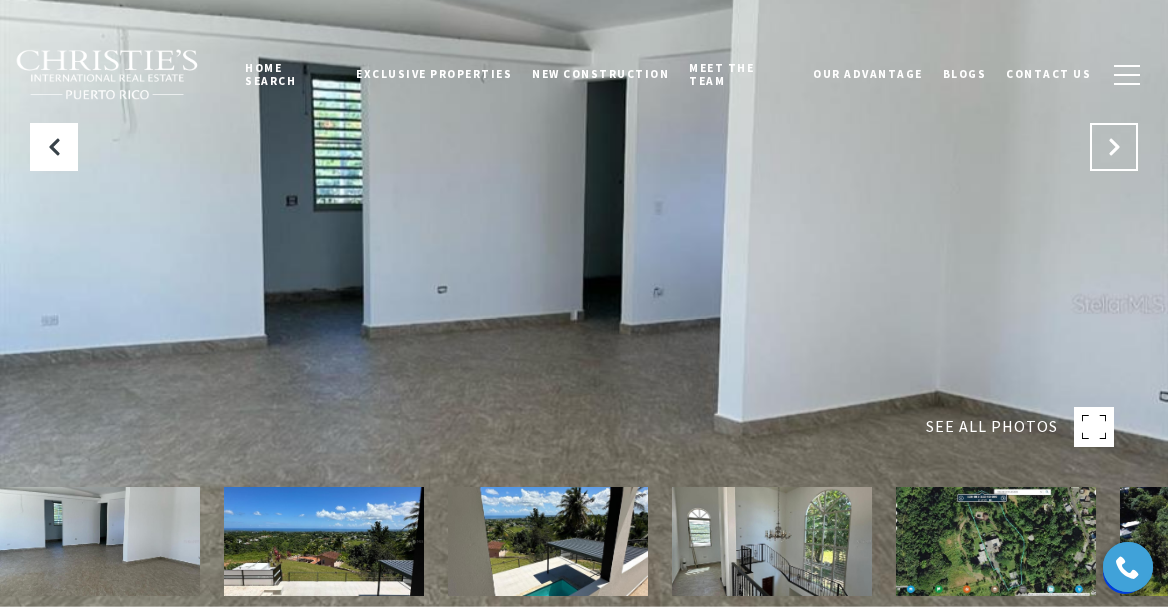 click at bounding box center [1114, 147] 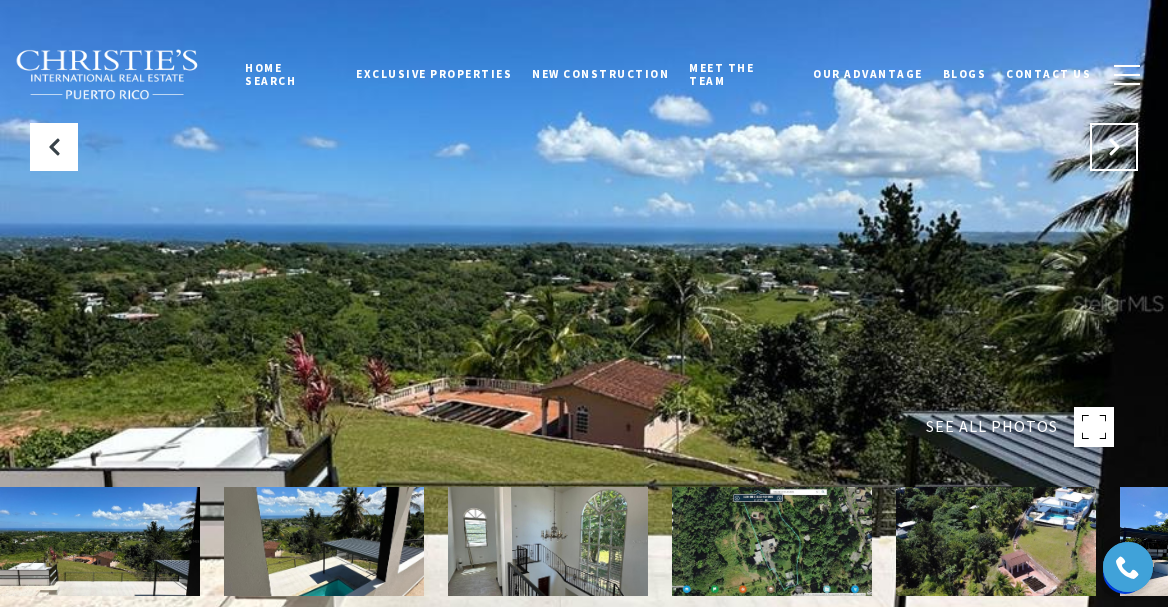 click at bounding box center (1114, 147) 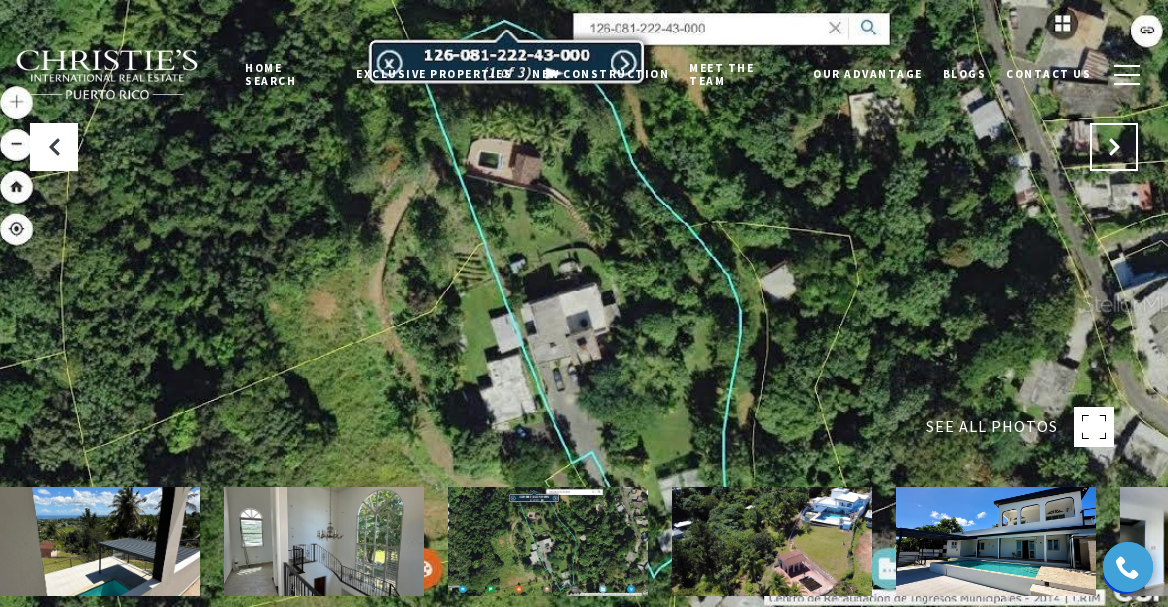 click at bounding box center [1114, 147] 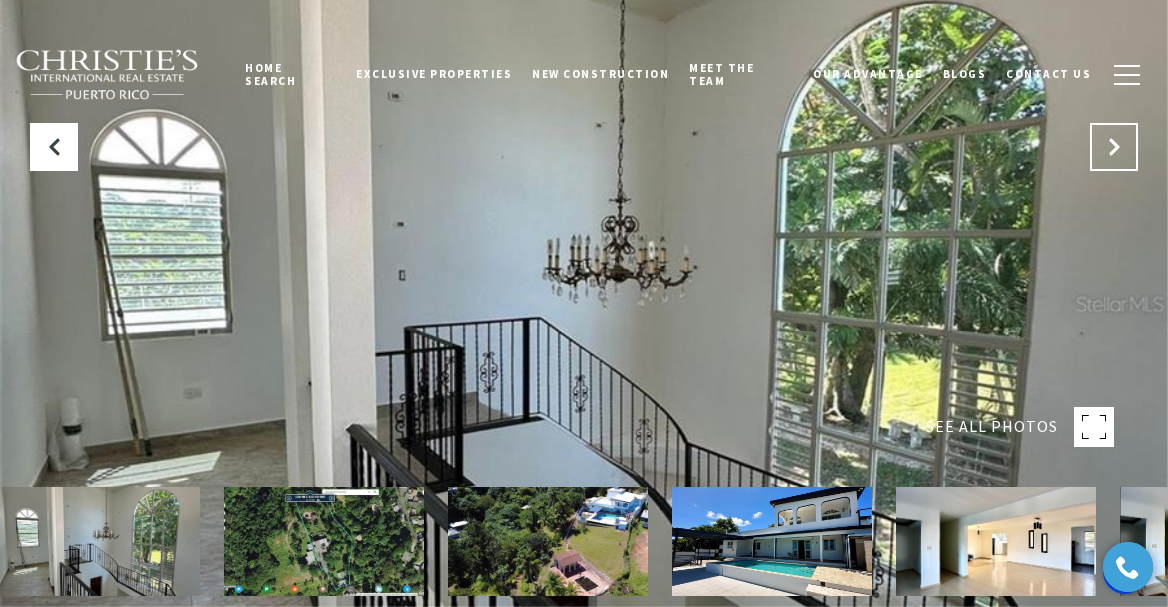 click at bounding box center (1114, 147) 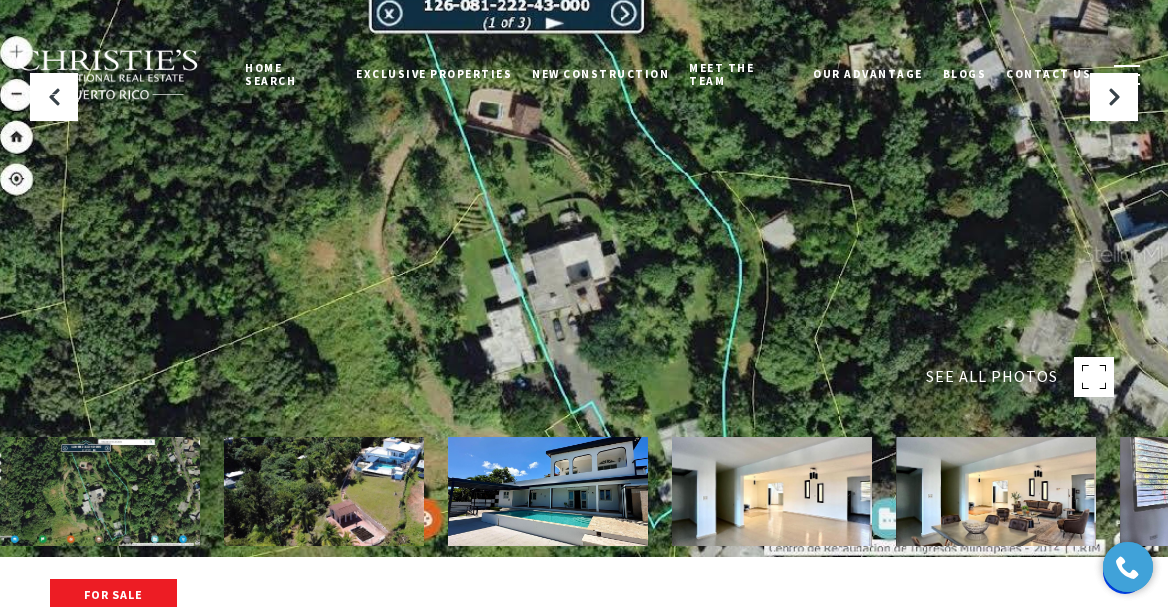 scroll, scrollTop: 66, scrollLeft: 0, axis: vertical 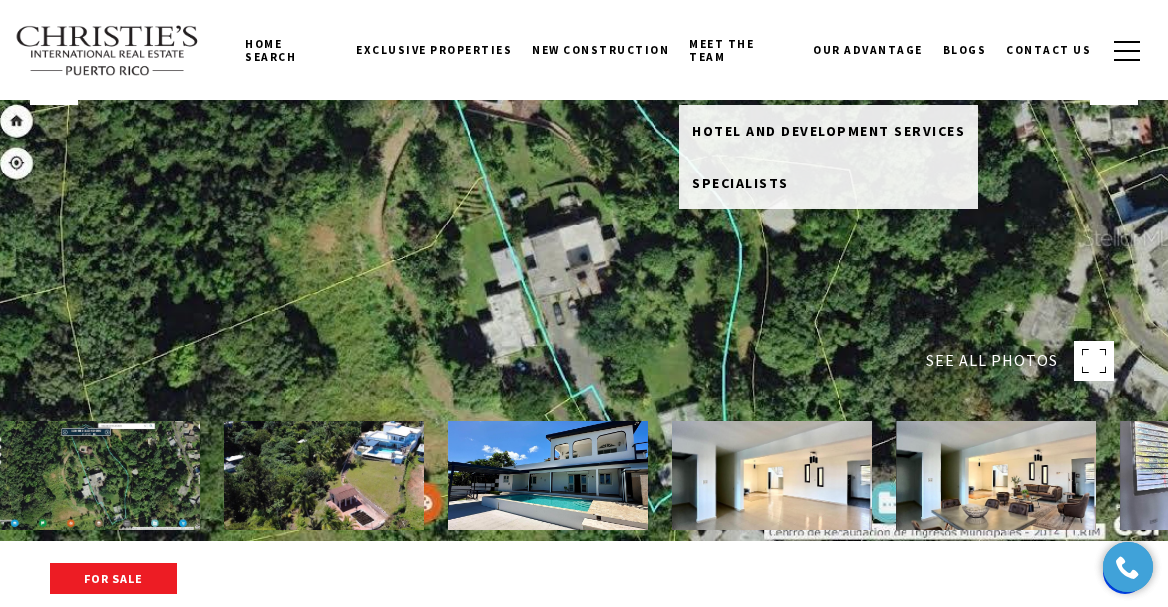 click on "Meet the Team" at bounding box center [741, 50] 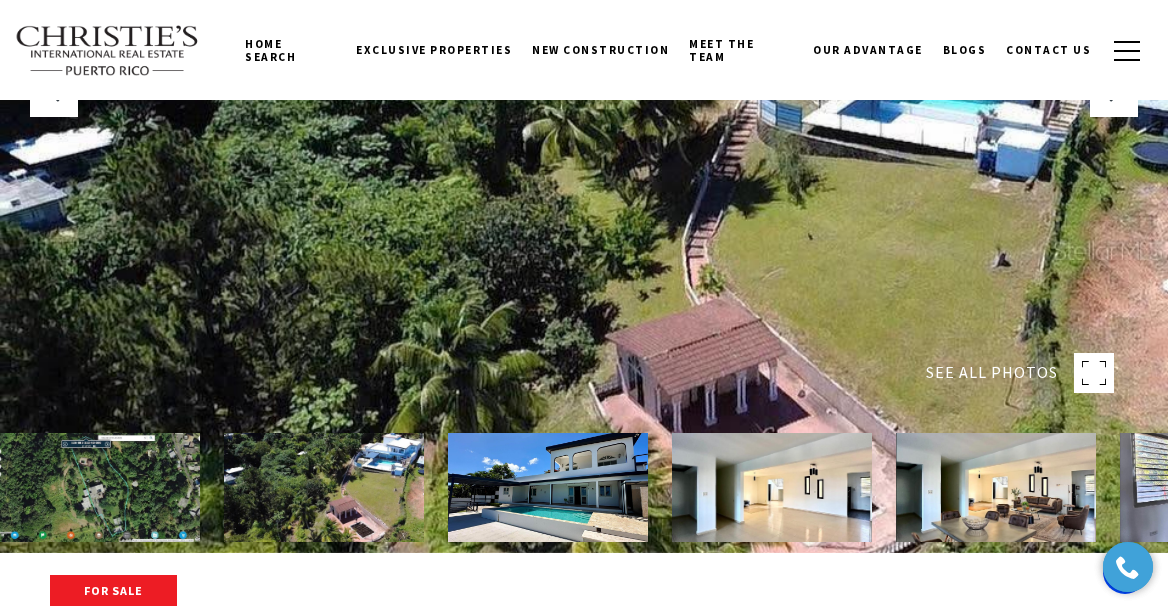 scroll, scrollTop: 0, scrollLeft: 0, axis: both 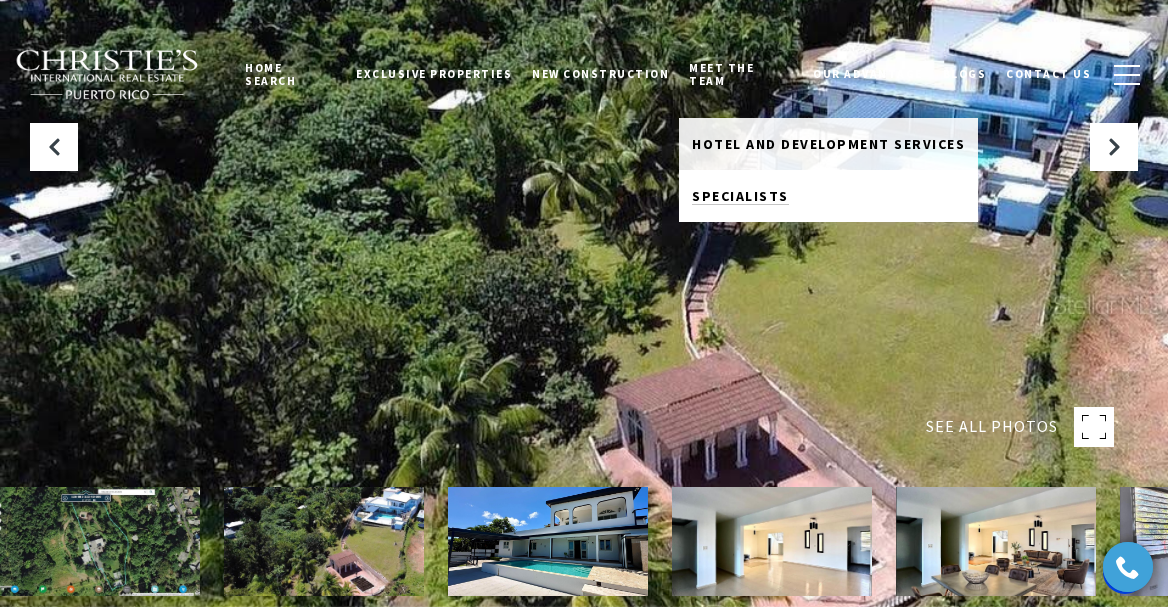 click on "Specialists" at bounding box center (740, 196) 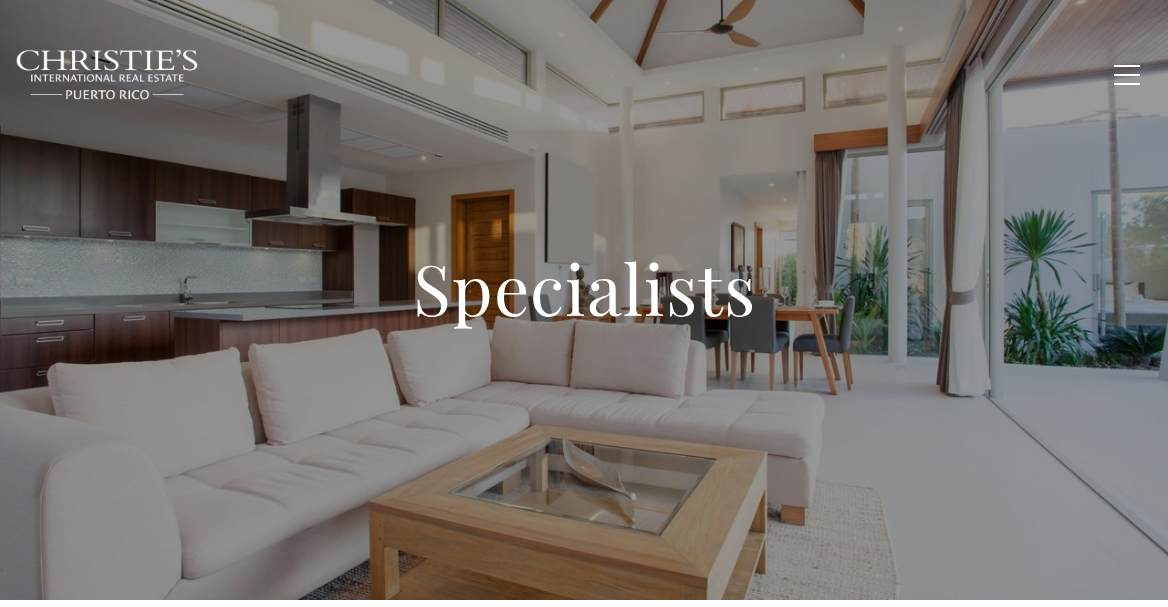 scroll, scrollTop: 0, scrollLeft: 0, axis: both 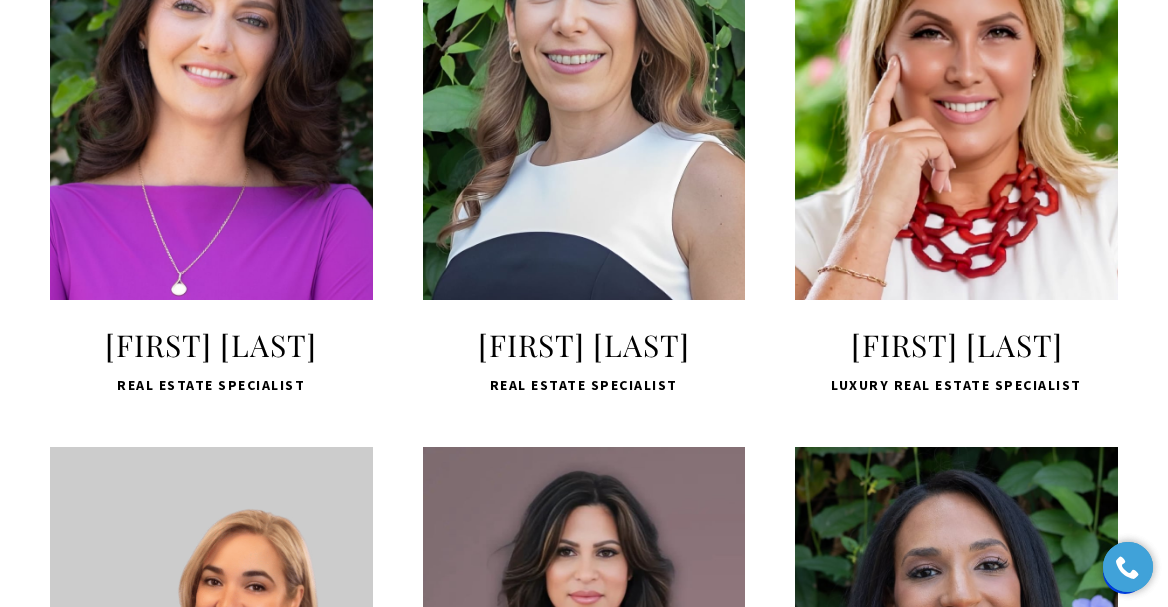 click on "LEARN MORE" at bounding box center [957, 201] 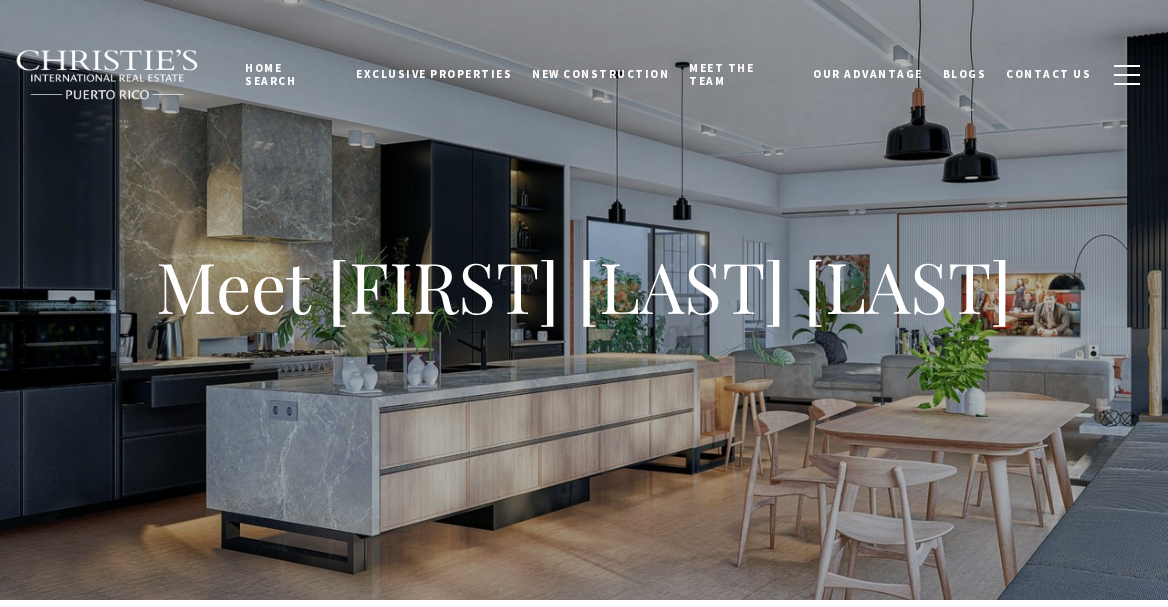 scroll, scrollTop: 0, scrollLeft: 0, axis: both 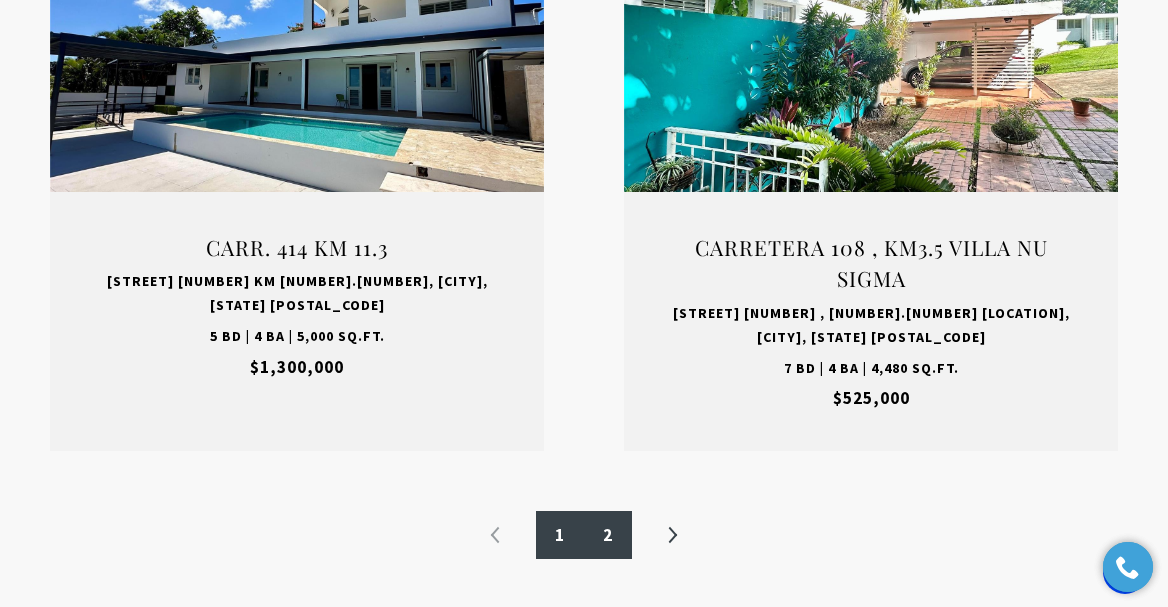 click on "2" at bounding box center [608, 535] 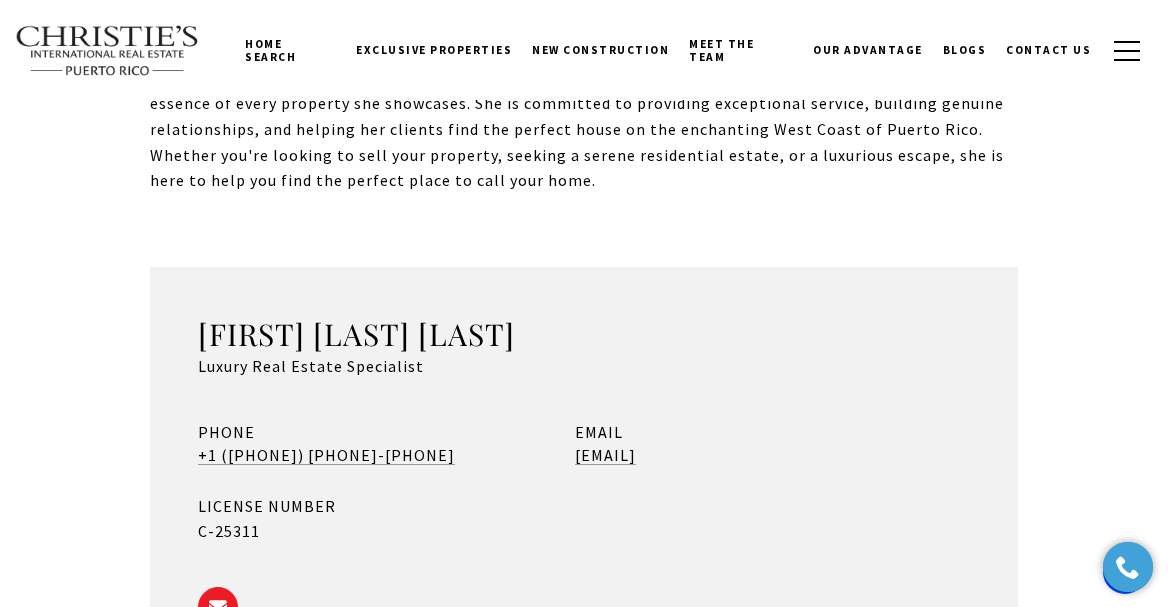 scroll, scrollTop: 1349, scrollLeft: 0, axis: vertical 